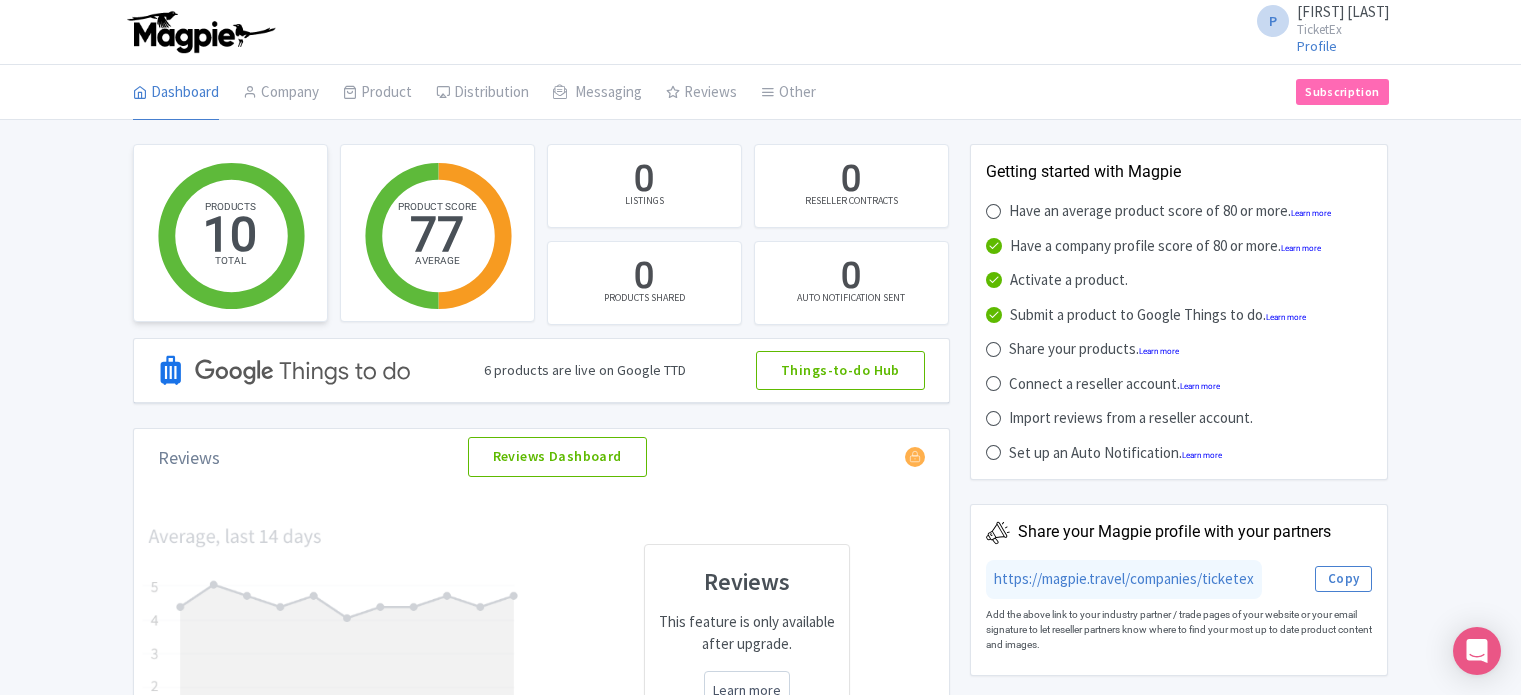 scroll, scrollTop: 0, scrollLeft: 0, axis: both 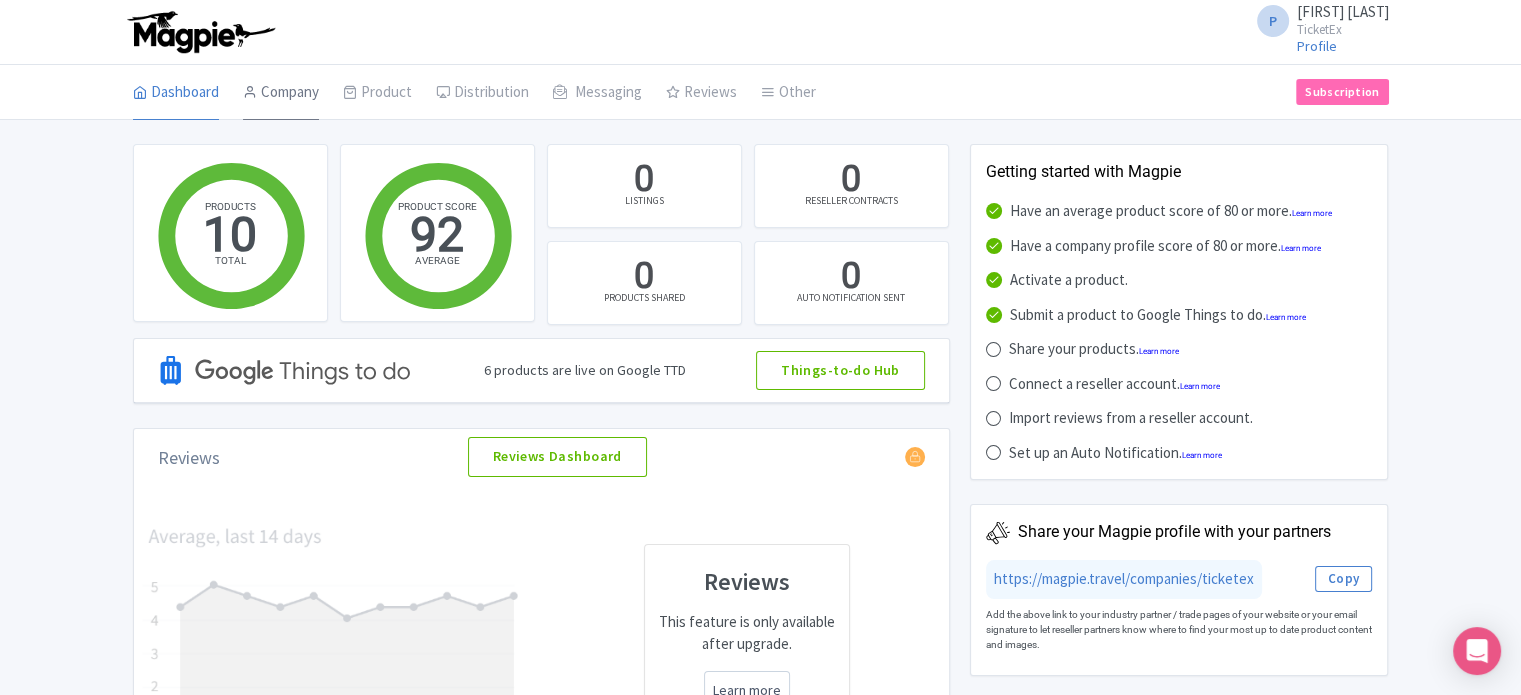 click on "Company" at bounding box center (281, 93) 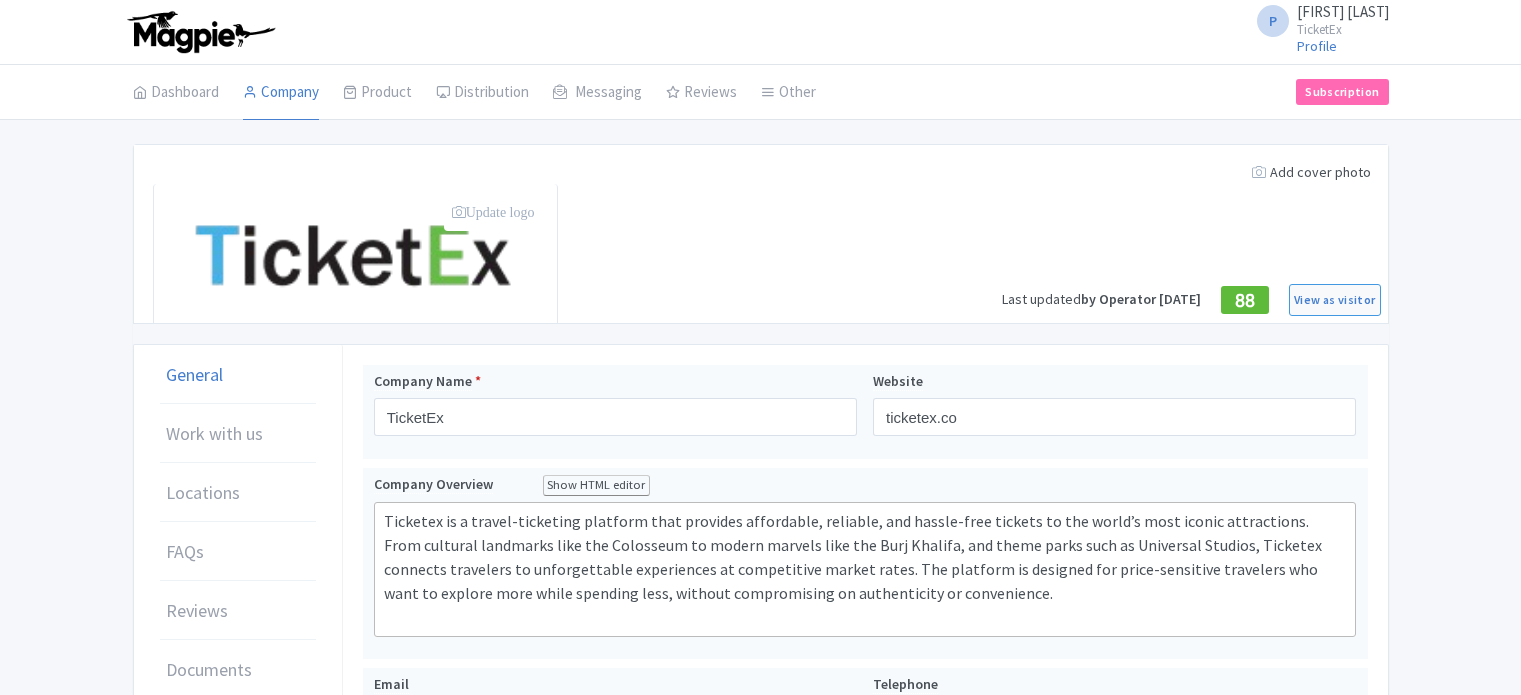 scroll, scrollTop: 0, scrollLeft: 0, axis: both 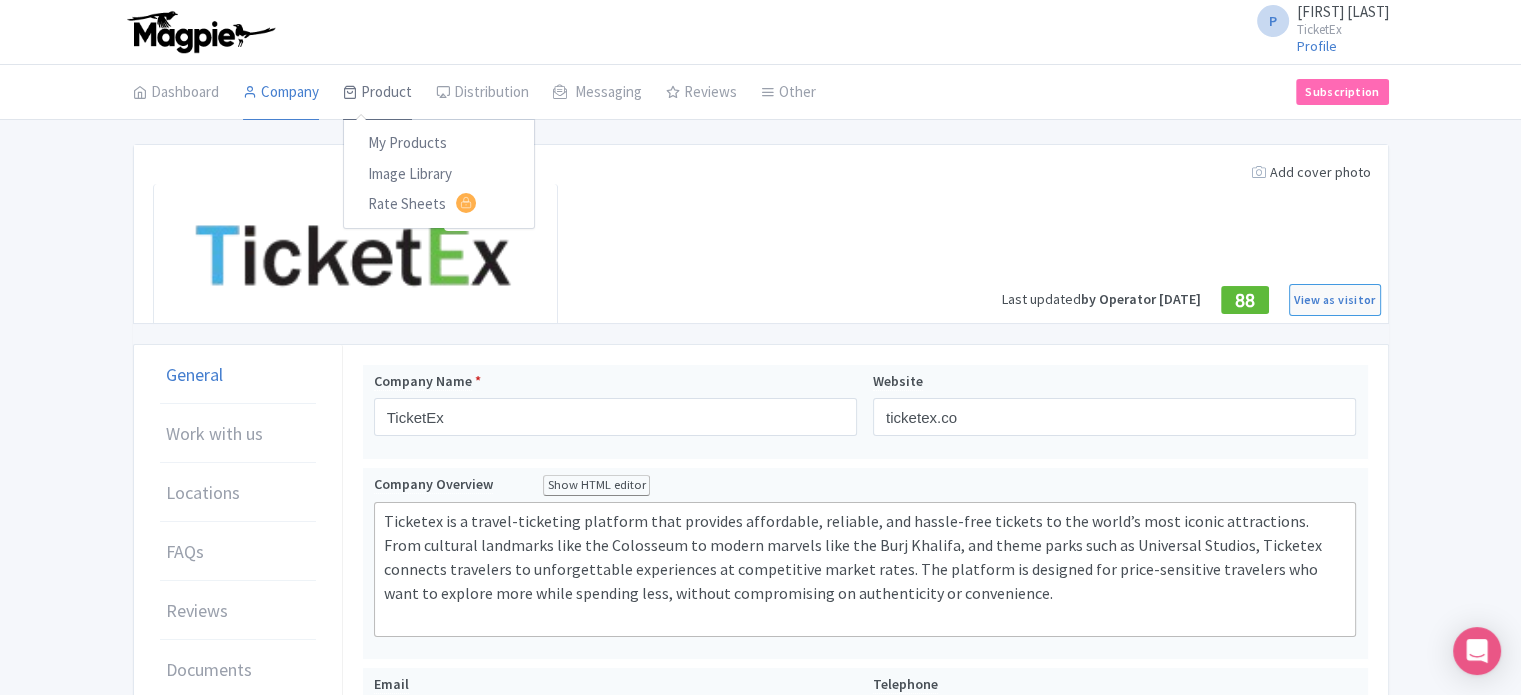 click on "Product" at bounding box center [377, 93] 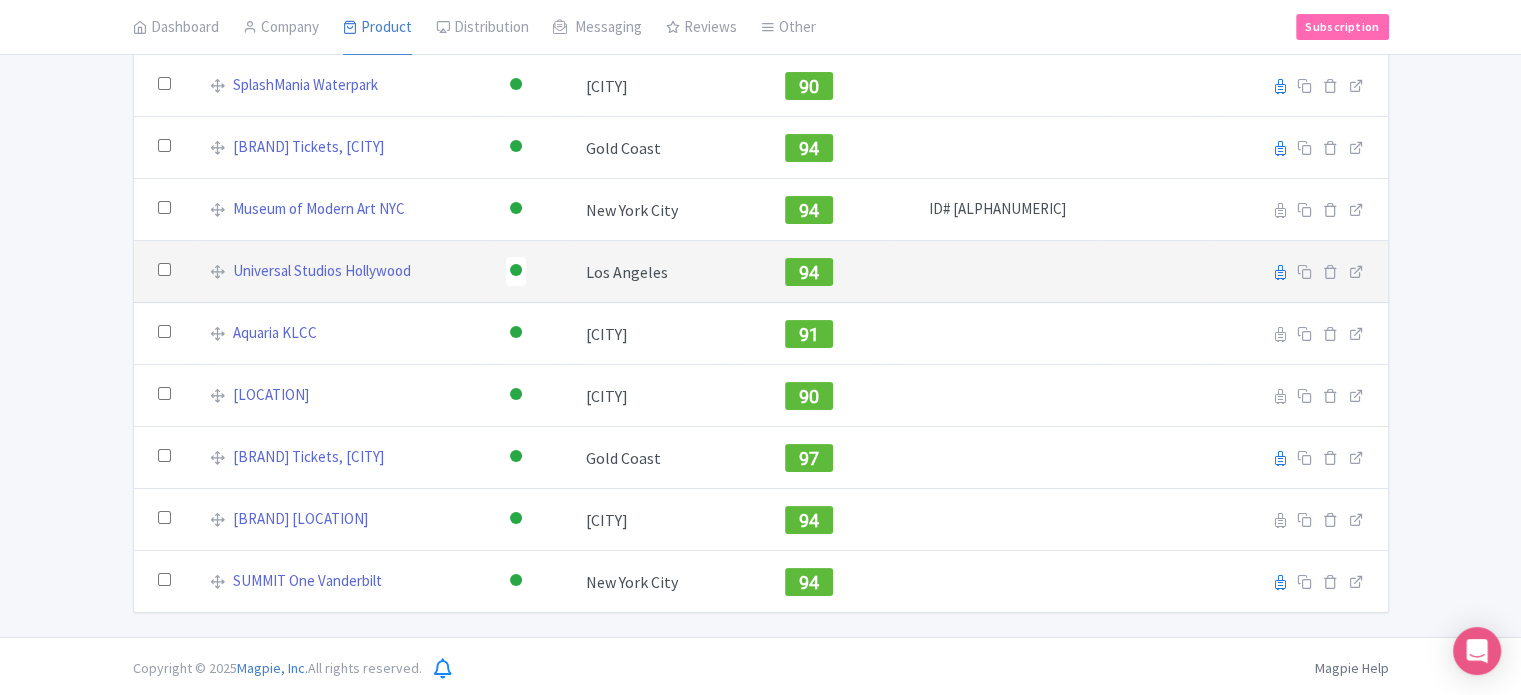scroll, scrollTop: 0, scrollLeft: 0, axis: both 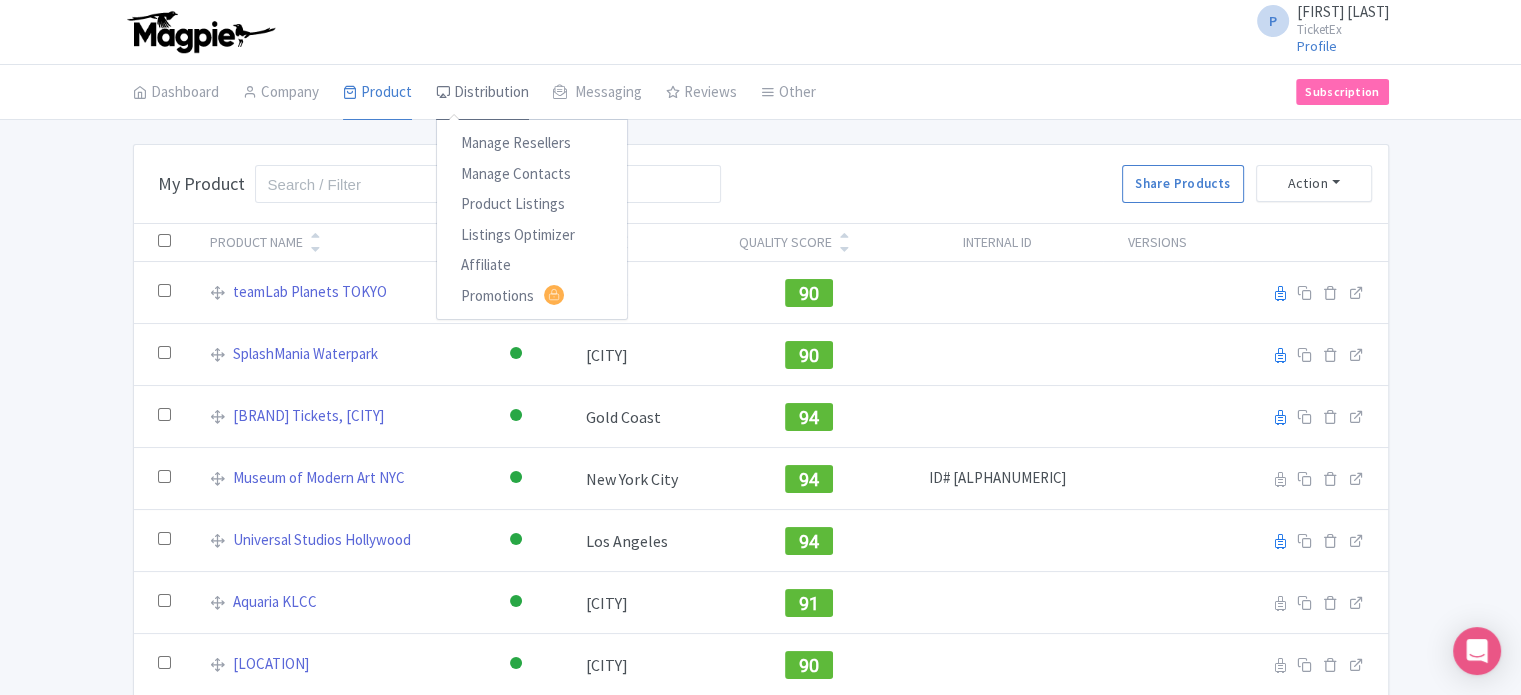 click on "Distribution" at bounding box center [482, 93] 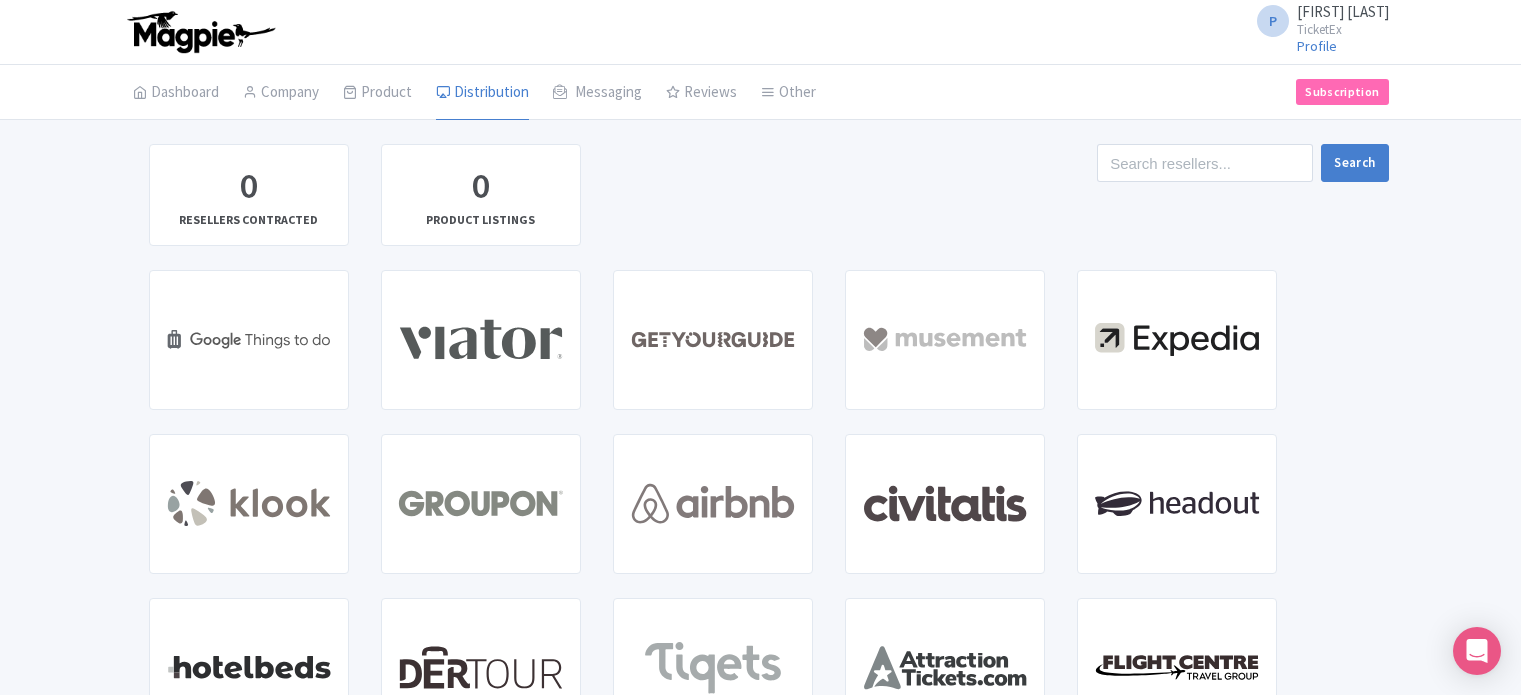 scroll, scrollTop: 0, scrollLeft: 0, axis: both 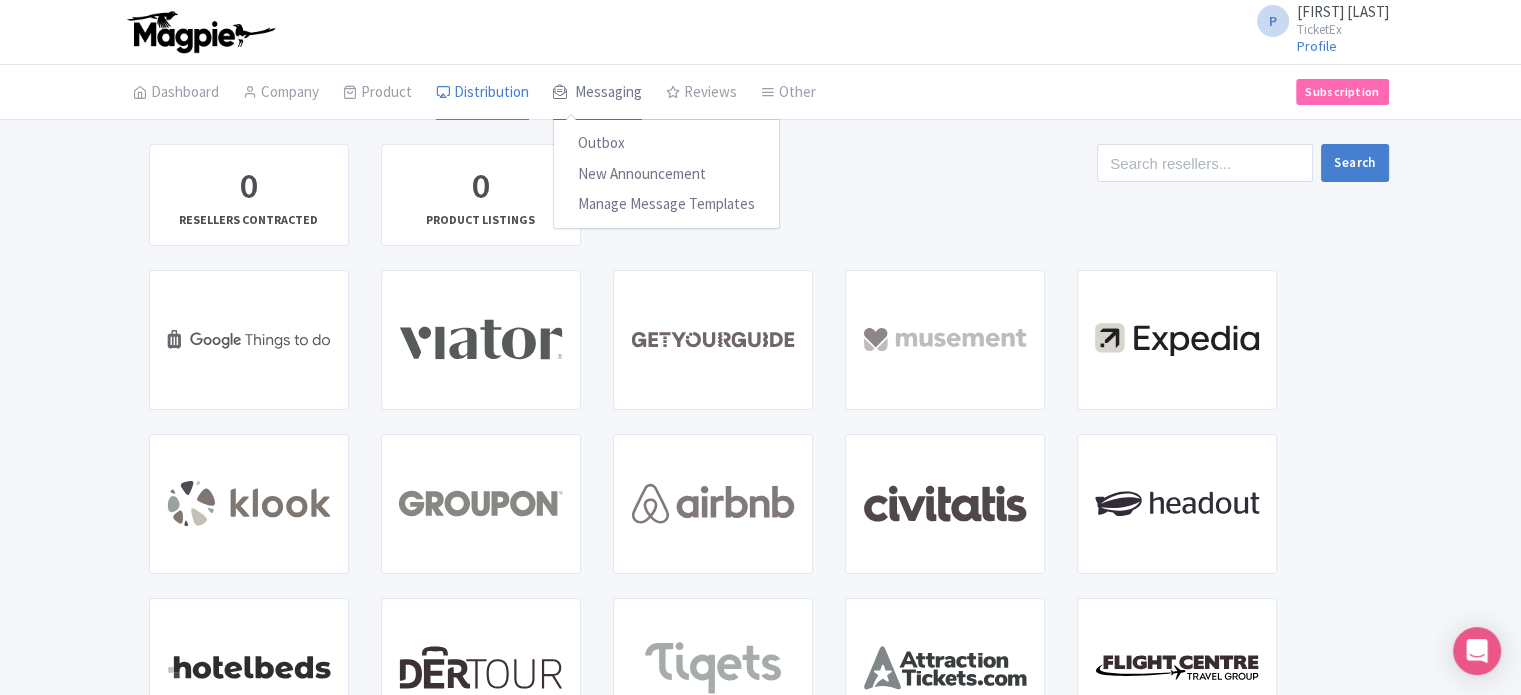 click on "Messaging" at bounding box center (597, 93) 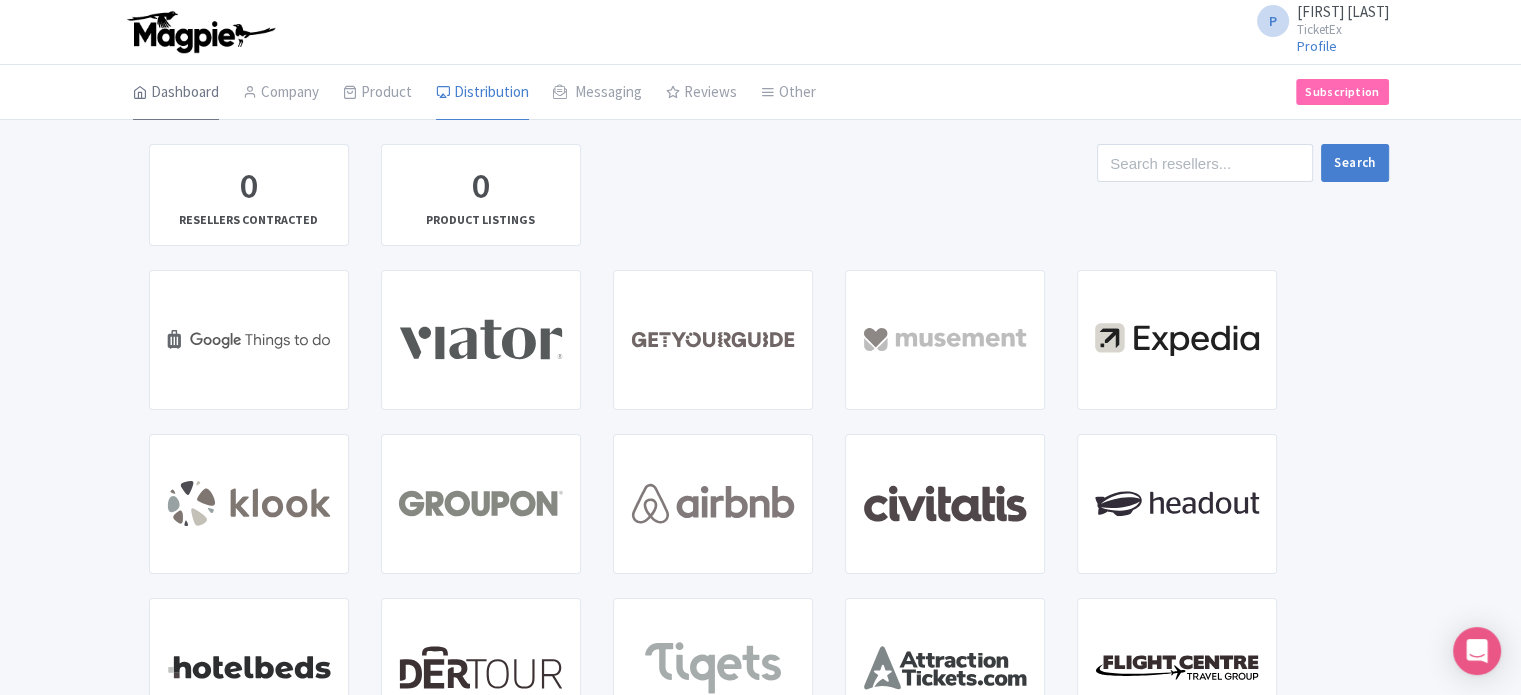 click on "Dashboard" at bounding box center (176, 93) 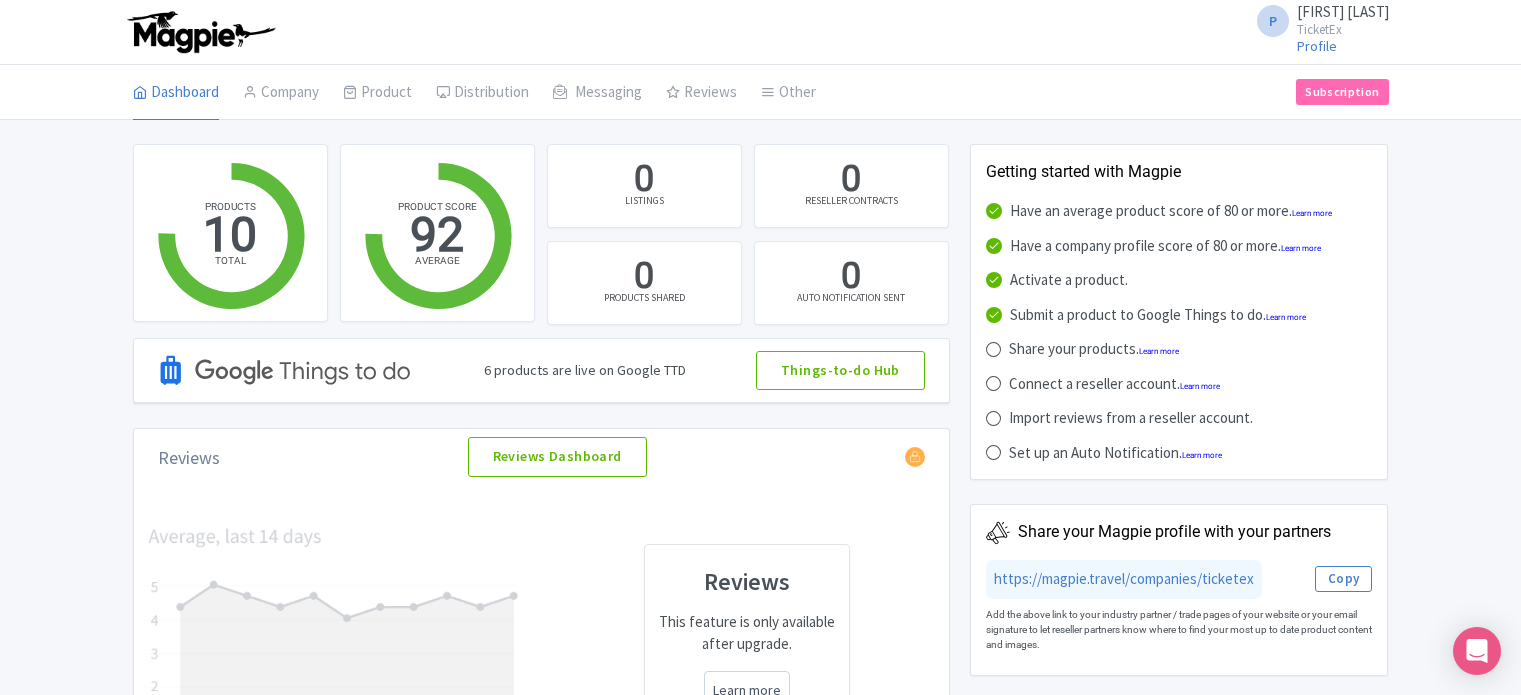 scroll, scrollTop: 0, scrollLeft: 0, axis: both 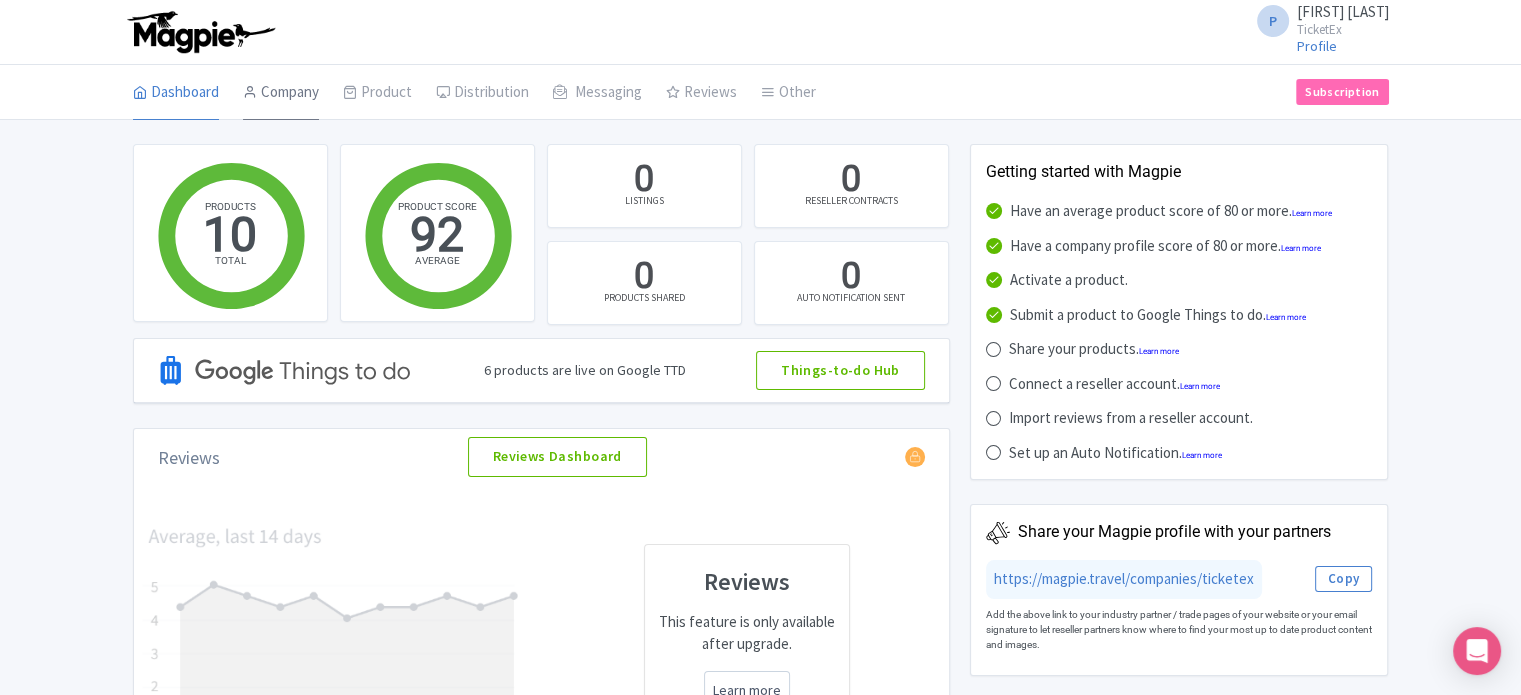click on "Company" at bounding box center (281, 93) 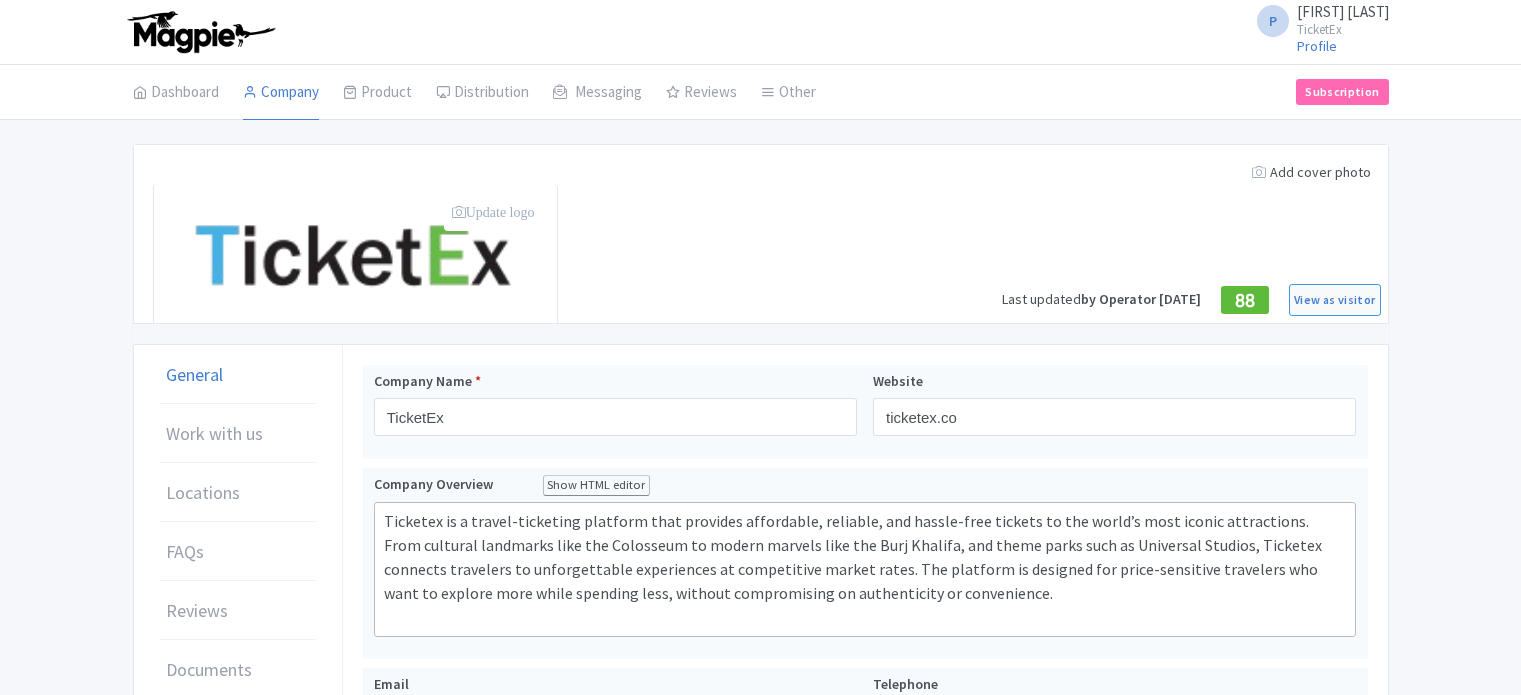 scroll, scrollTop: 0, scrollLeft: 0, axis: both 